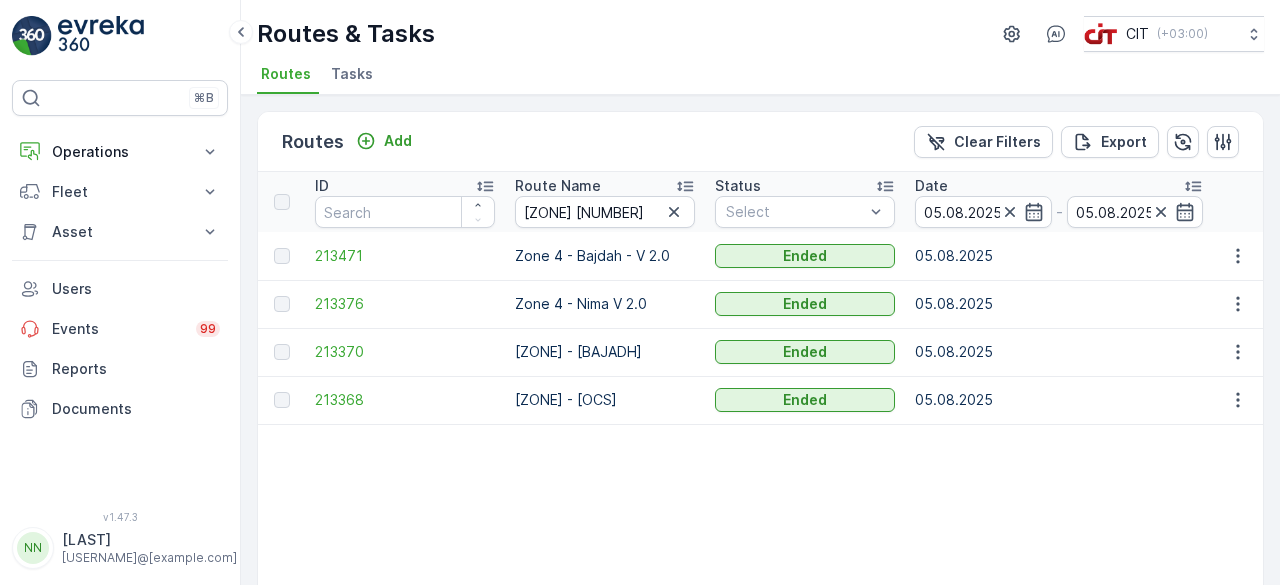 scroll, scrollTop: 0, scrollLeft: 0, axis: both 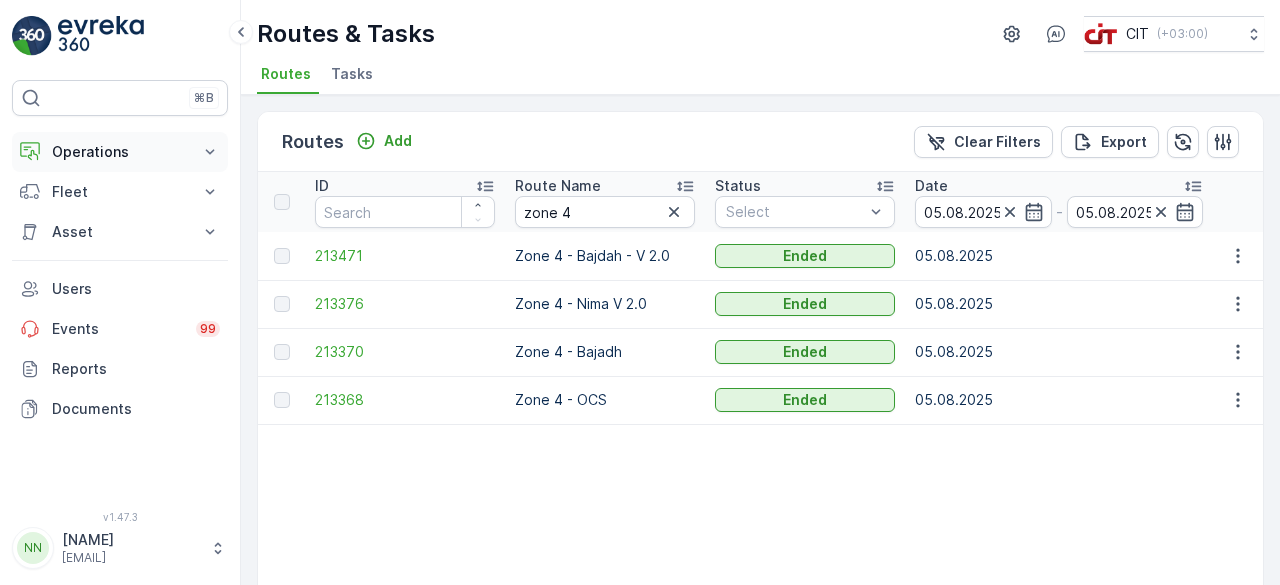 click on "Operations" at bounding box center (120, 152) 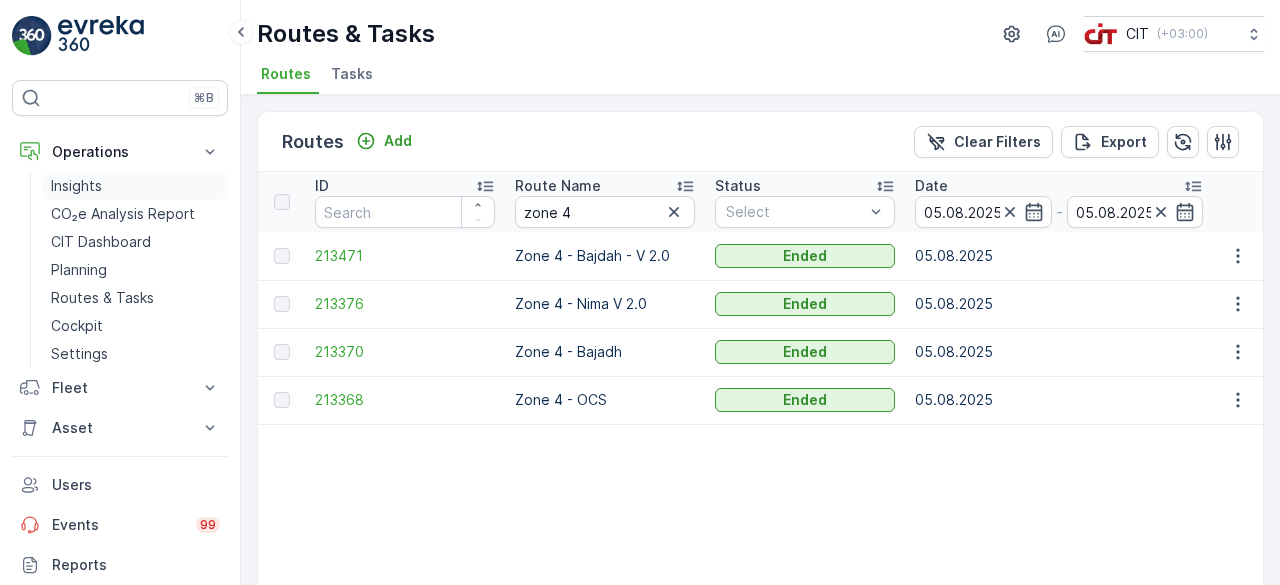 click on "Insights" at bounding box center [76, 186] 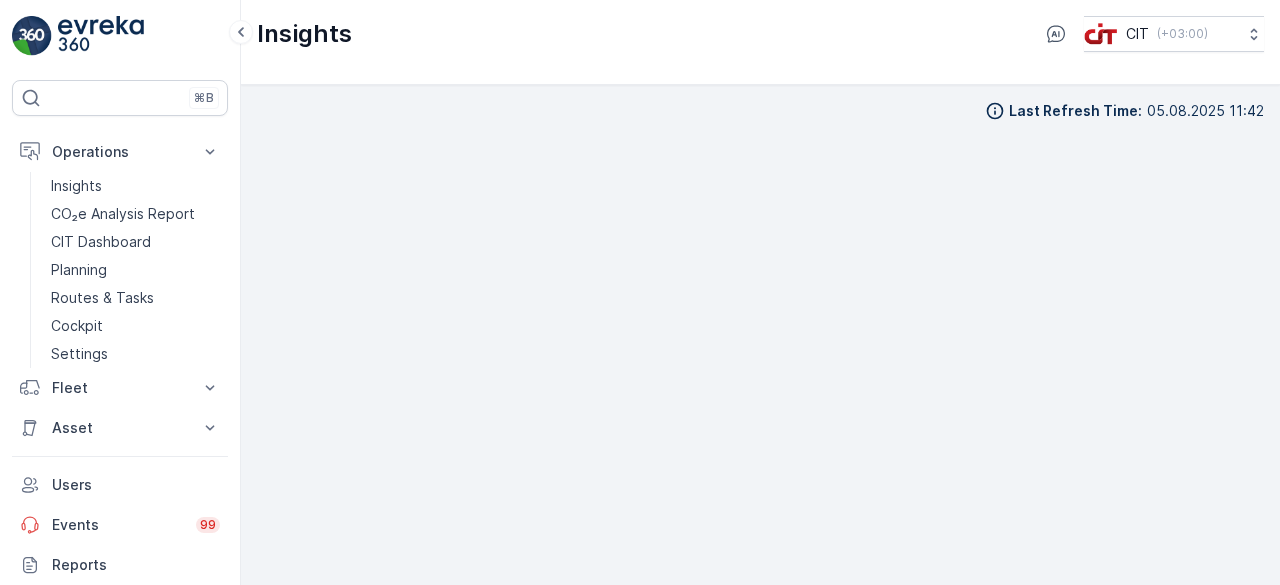 scroll, scrollTop: 14, scrollLeft: 0, axis: vertical 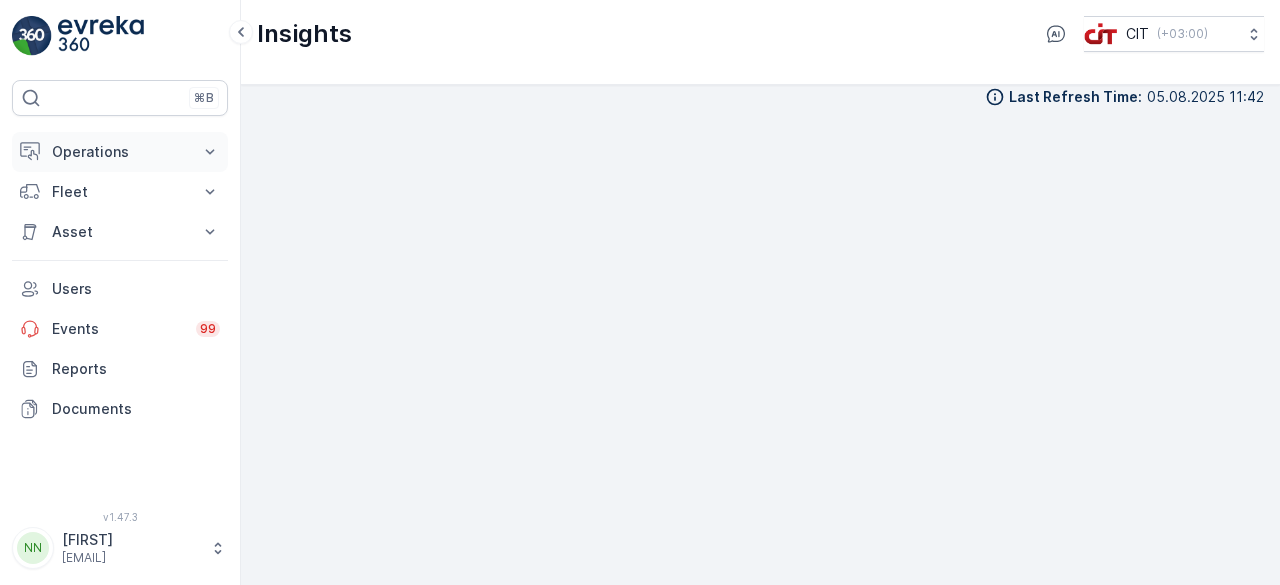 click on "Operations" at bounding box center (120, 152) 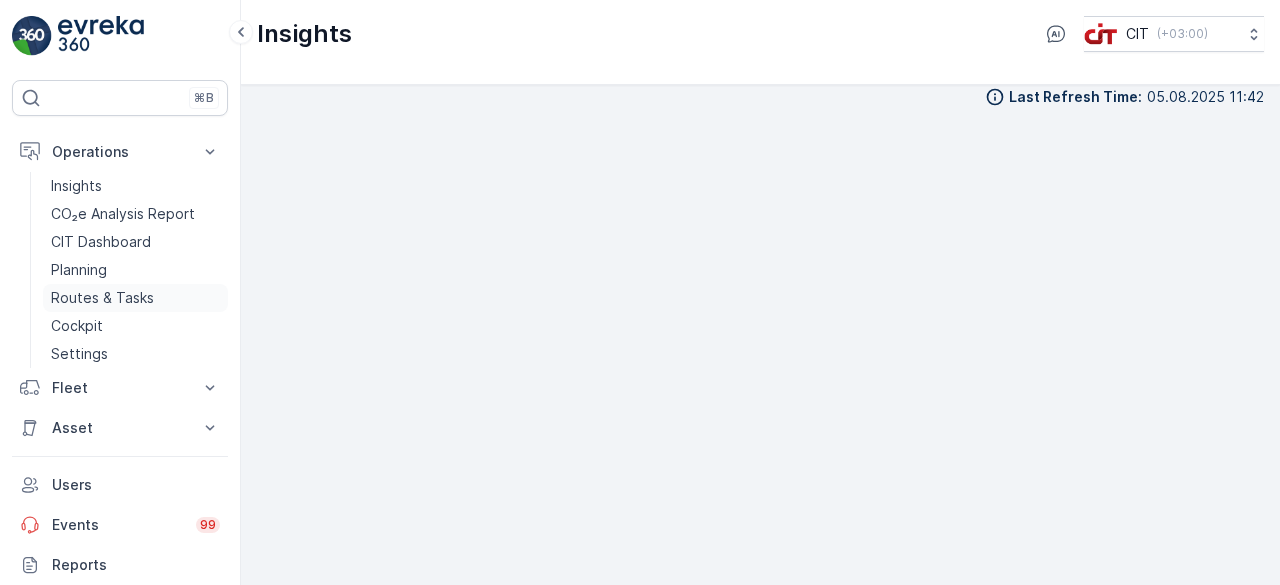 click on "Routes & Tasks" at bounding box center [102, 298] 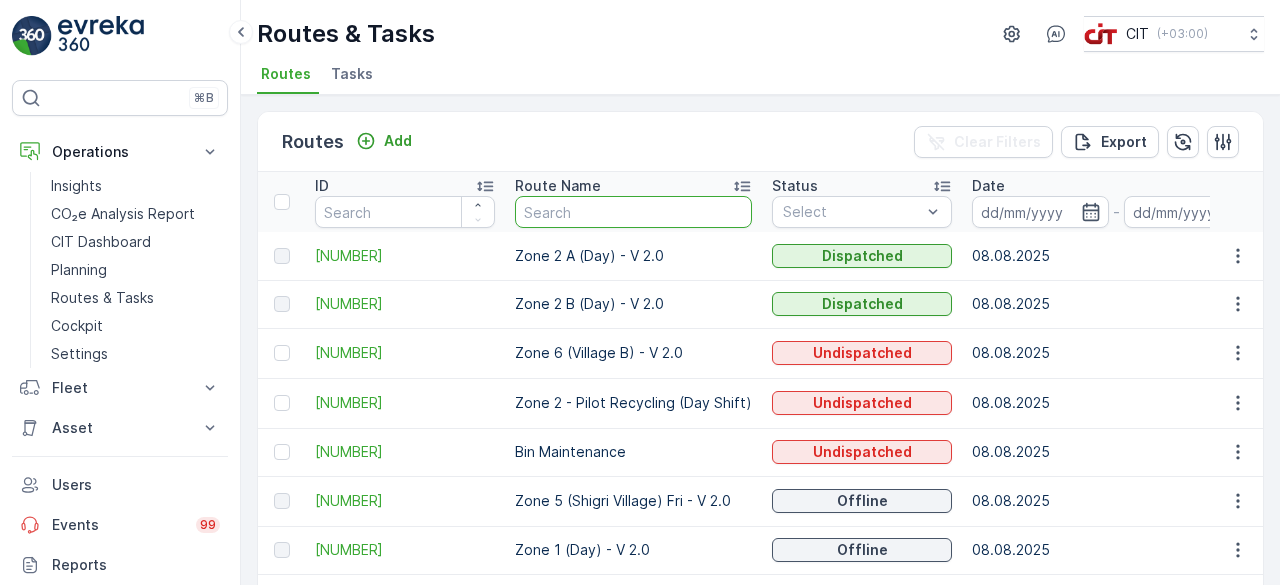 click at bounding box center [633, 212] 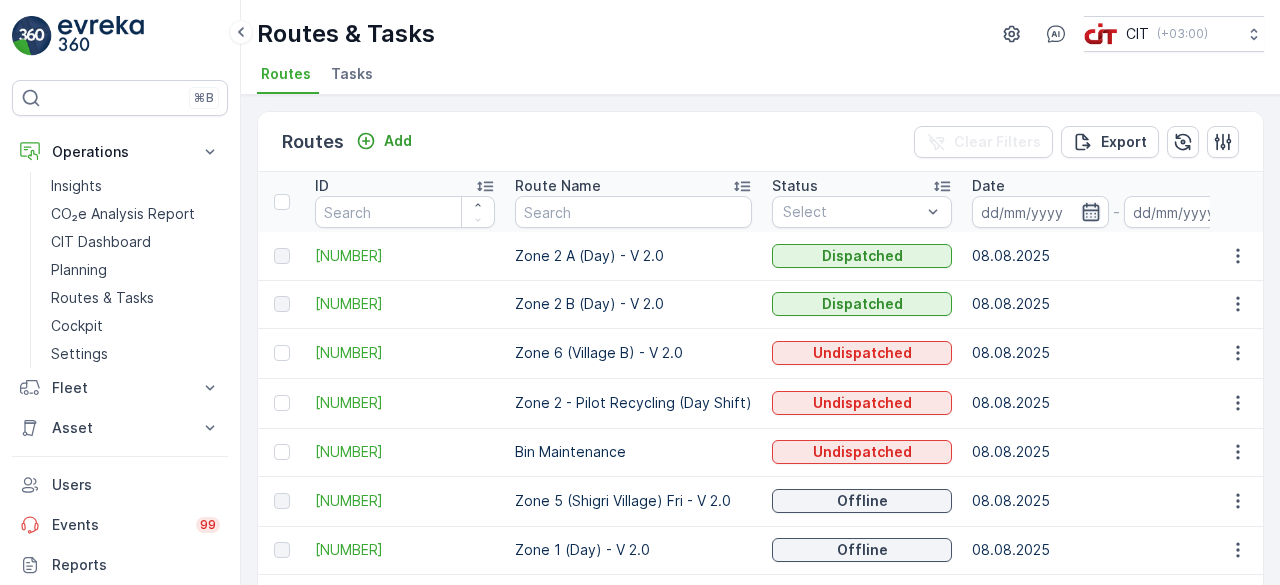 click 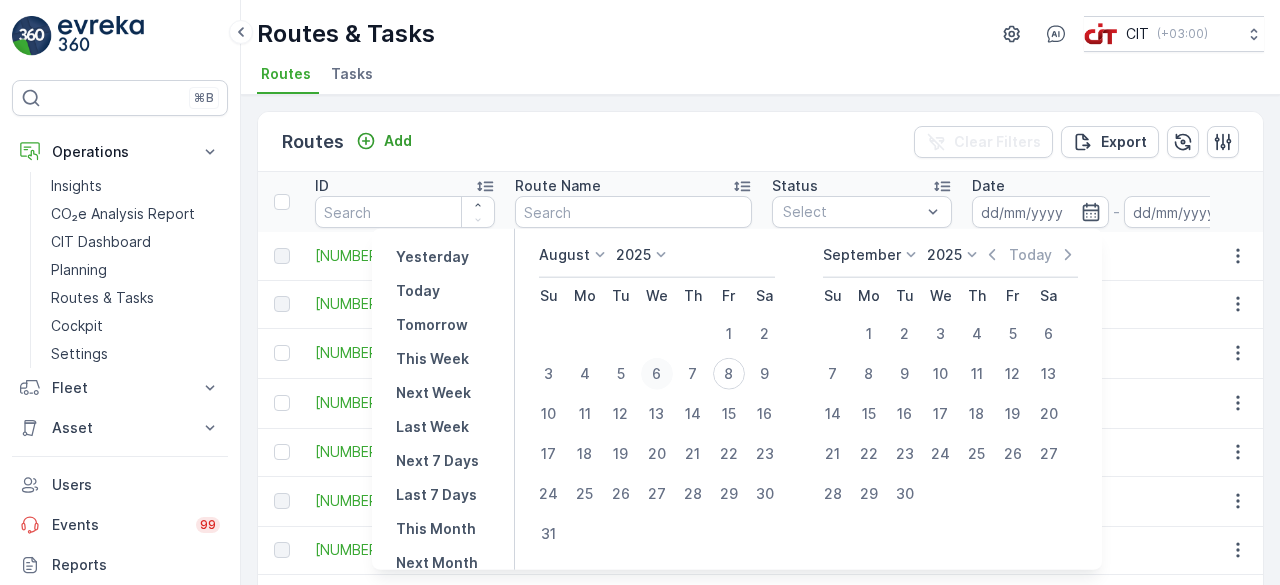click on "6" at bounding box center [657, 374] 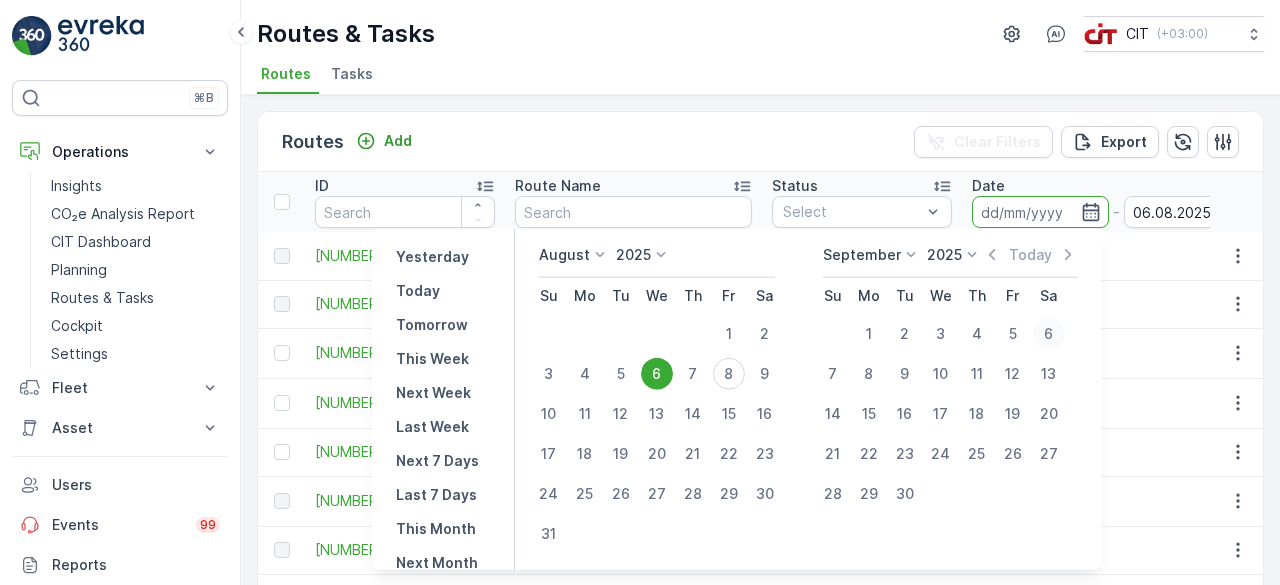 click on "6" at bounding box center [1049, 334] 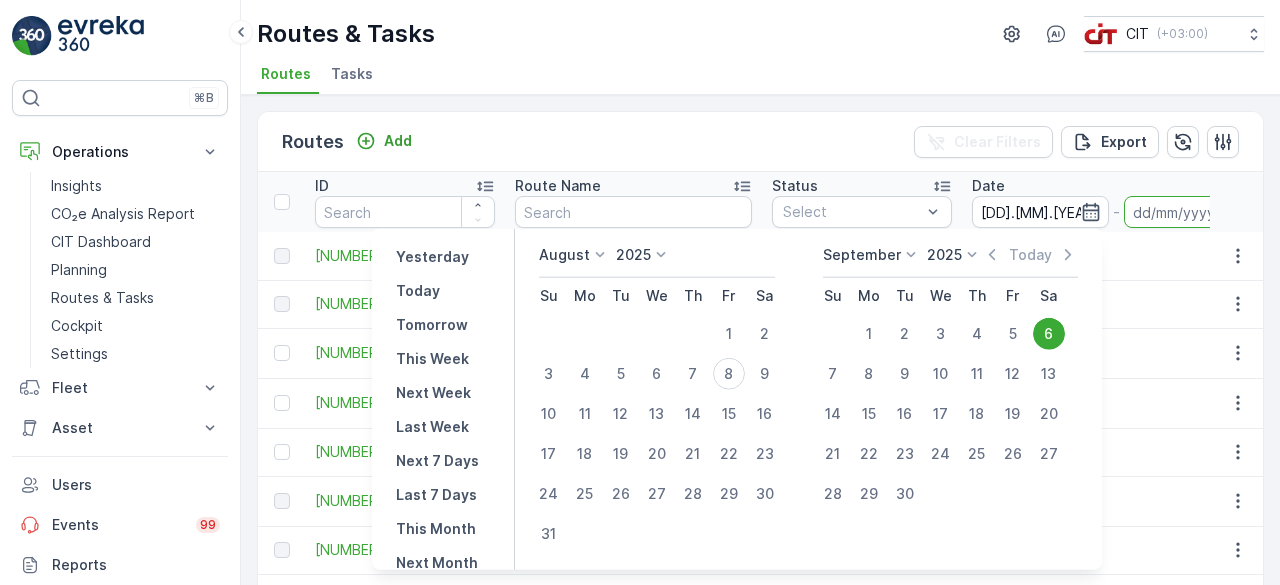 type on "[DD].[MM].[YEAR]" 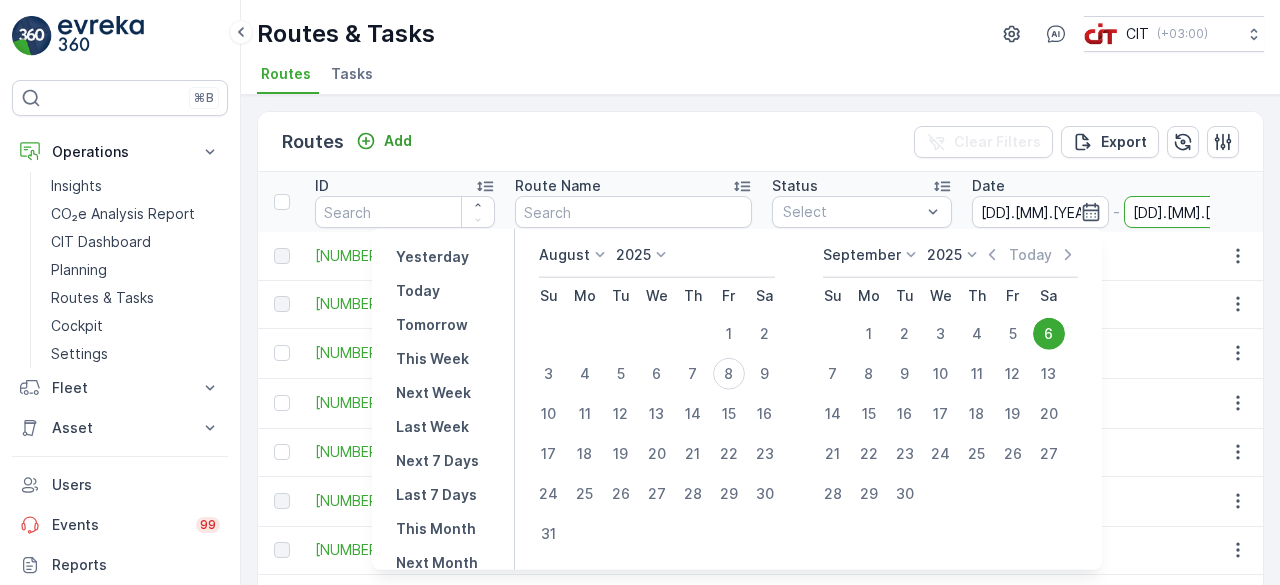 click on "08.08.2025" at bounding box center [1116, 353] 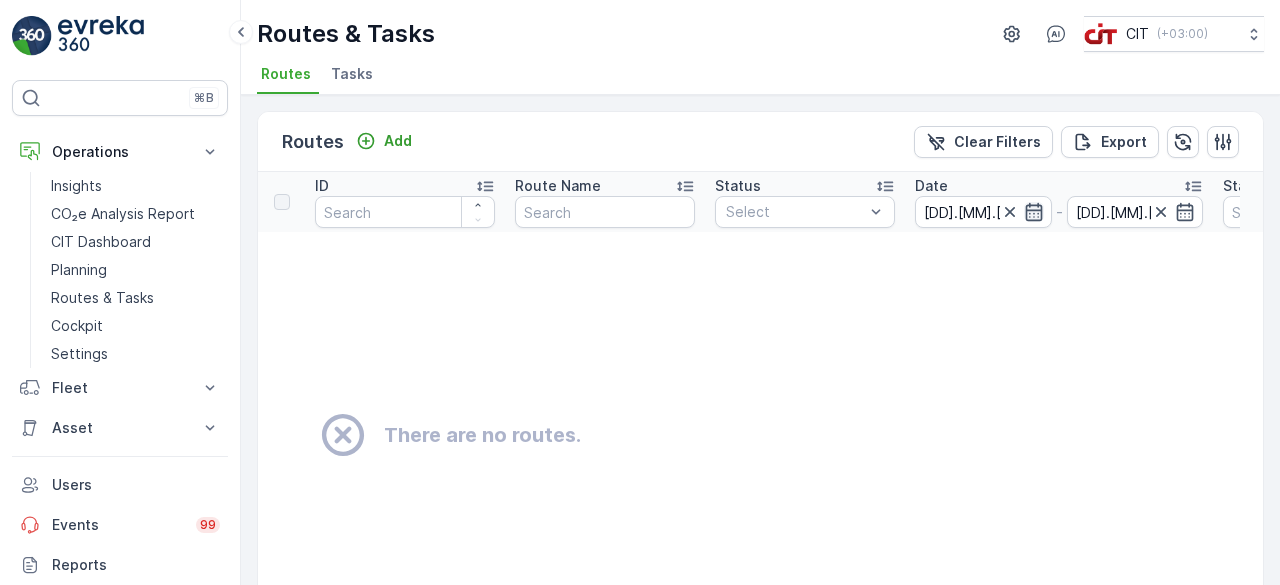 click 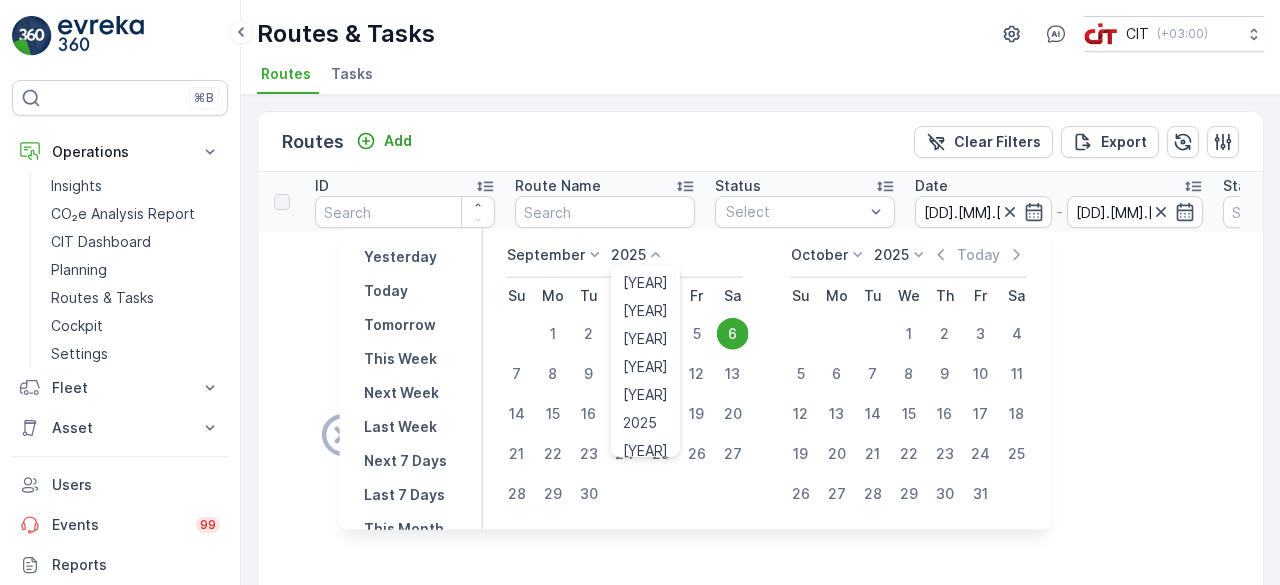 click 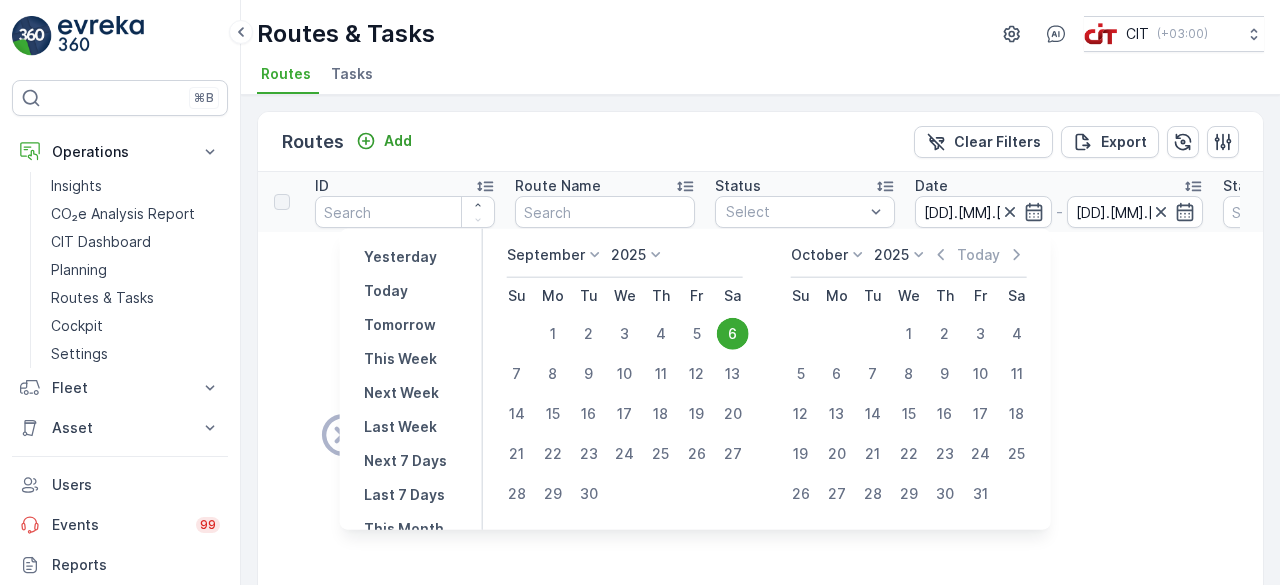 click at bounding box center (801, 334) 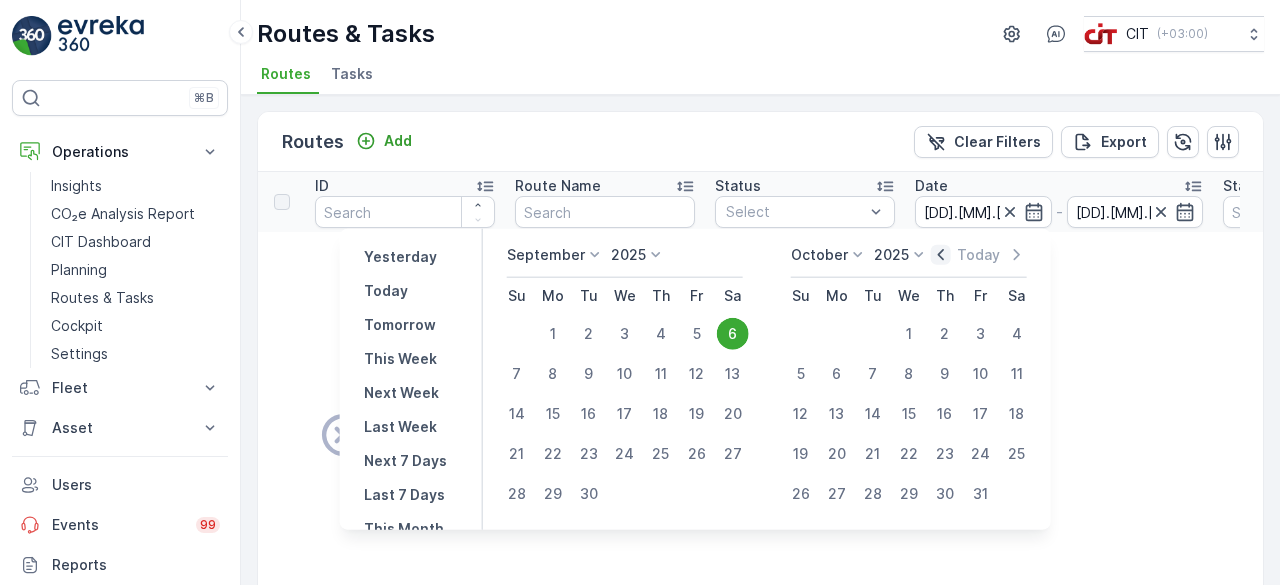 click 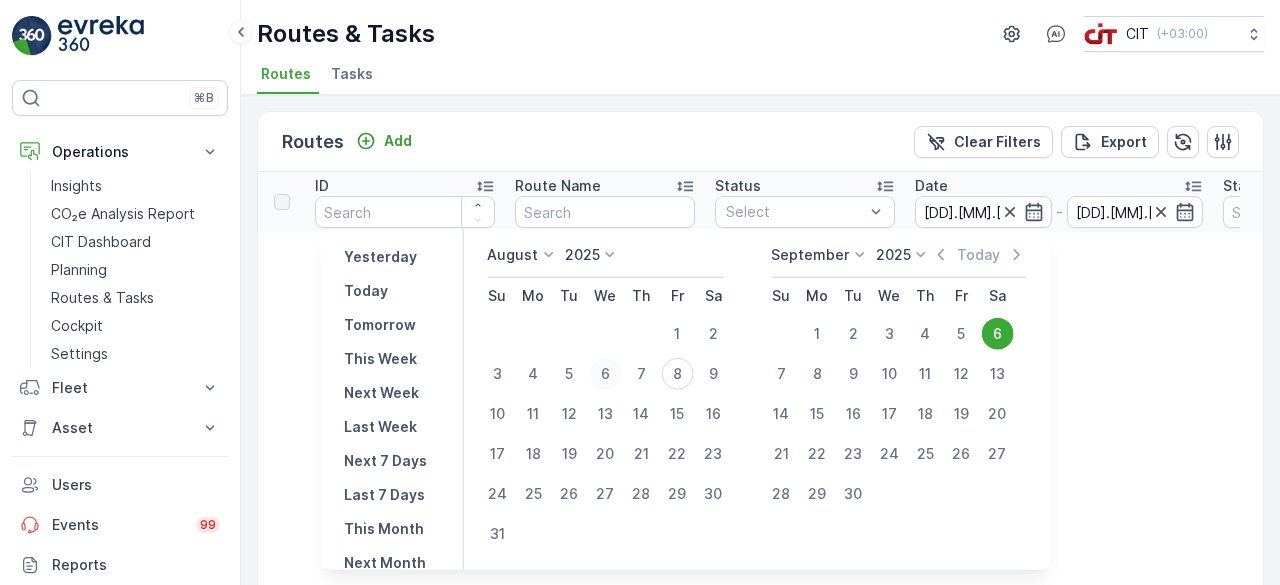 drag, startPoint x: 938, startPoint y: 251, endPoint x: 610, endPoint y: 381, distance: 352.8229 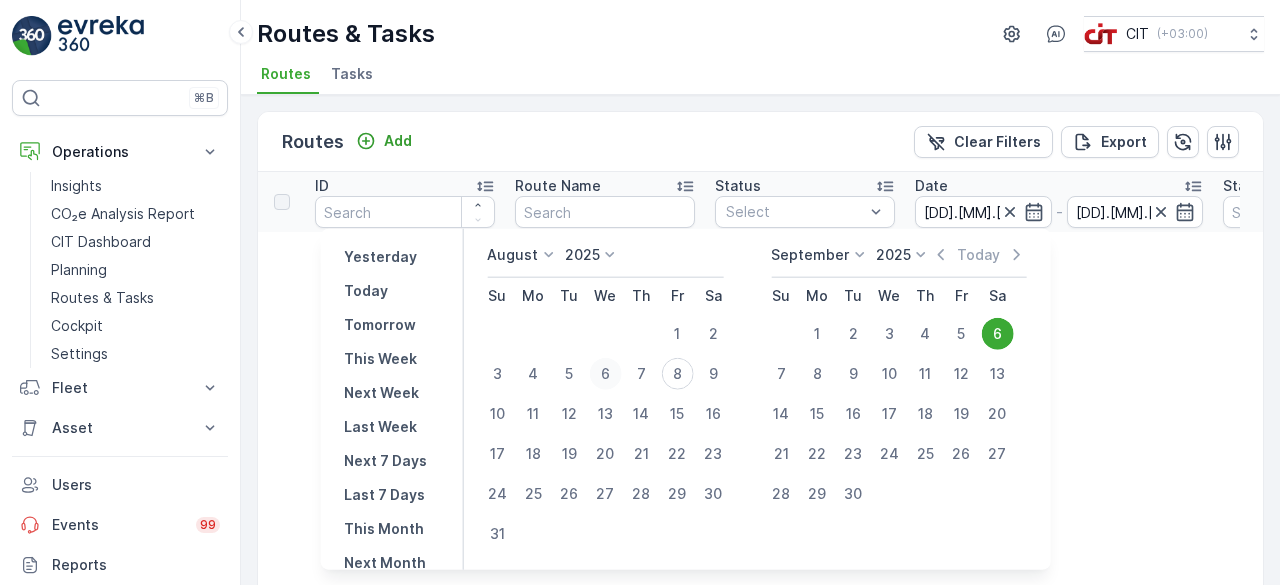 click on "August 2025 Su Mo Tu We Th Fr Sa 1 2 3 4 5 6 7 8 9 10 11 12 13 14 15 16 17 18 19 20 21 22 23 24 25 26 27 28 29 30 31 September 2025 Today Su Mo Tu We Th Fr Sa 1 2 3 4 5 6 7 8 9 10 11 12 13 14 15 16 17 18 19 20 21 22 23 24 25 26 27 28 29 30" at bounding box center (756, 399) 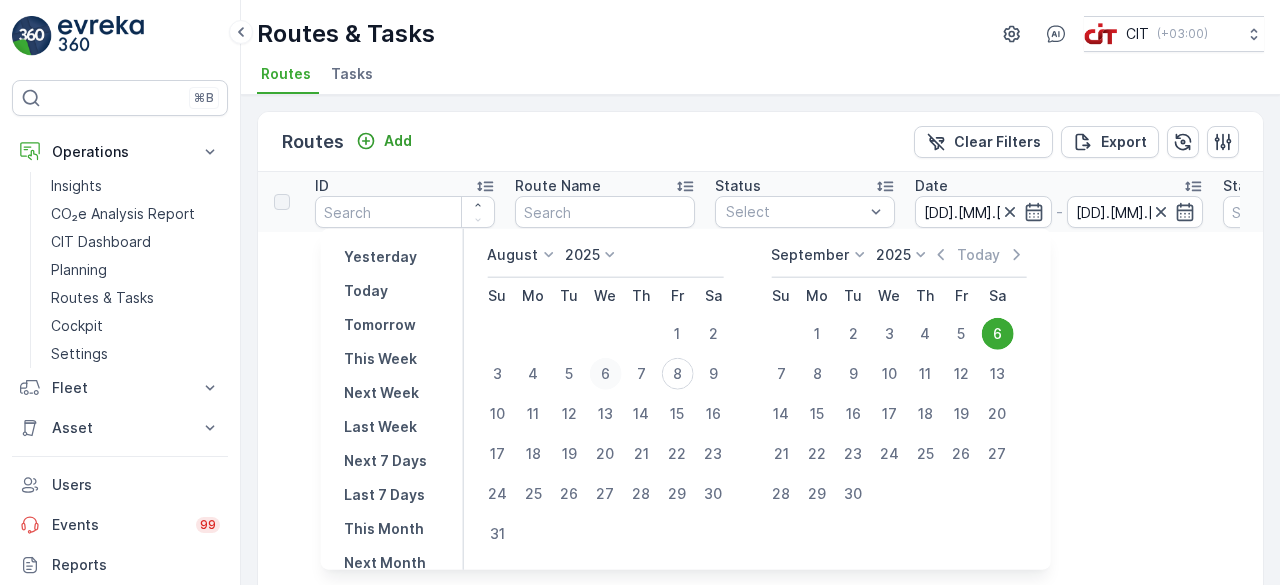 click on "6" at bounding box center (605, 374) 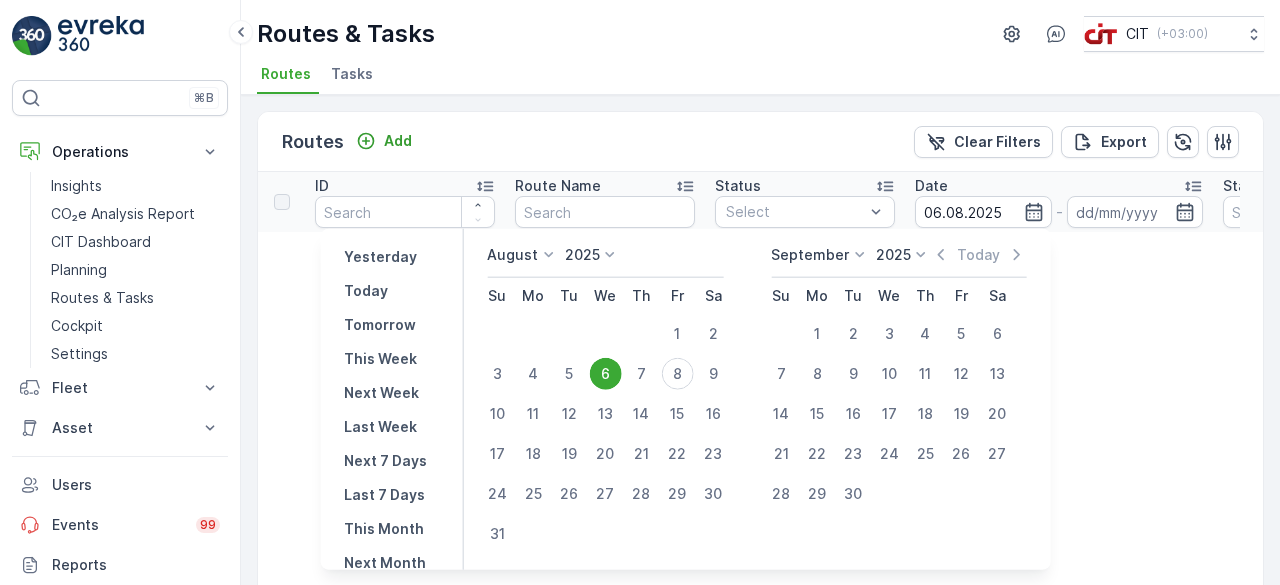 type on "06.08.2025" 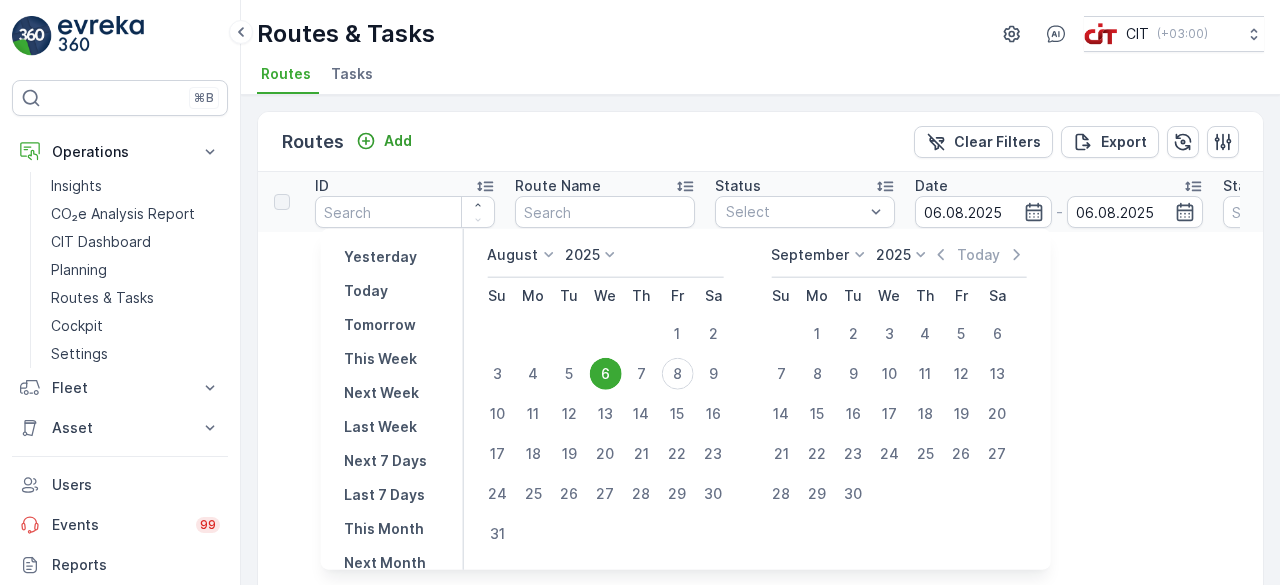 click on "There are no routes." at bounding box center (835, 435) 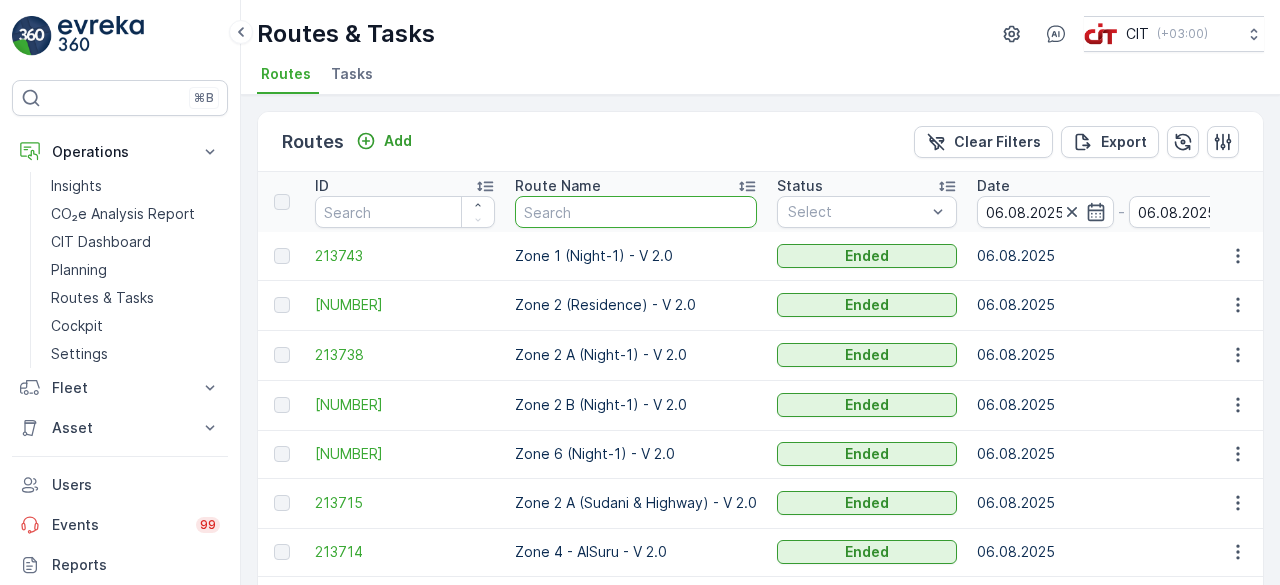 click at bounding box center (636, 212) 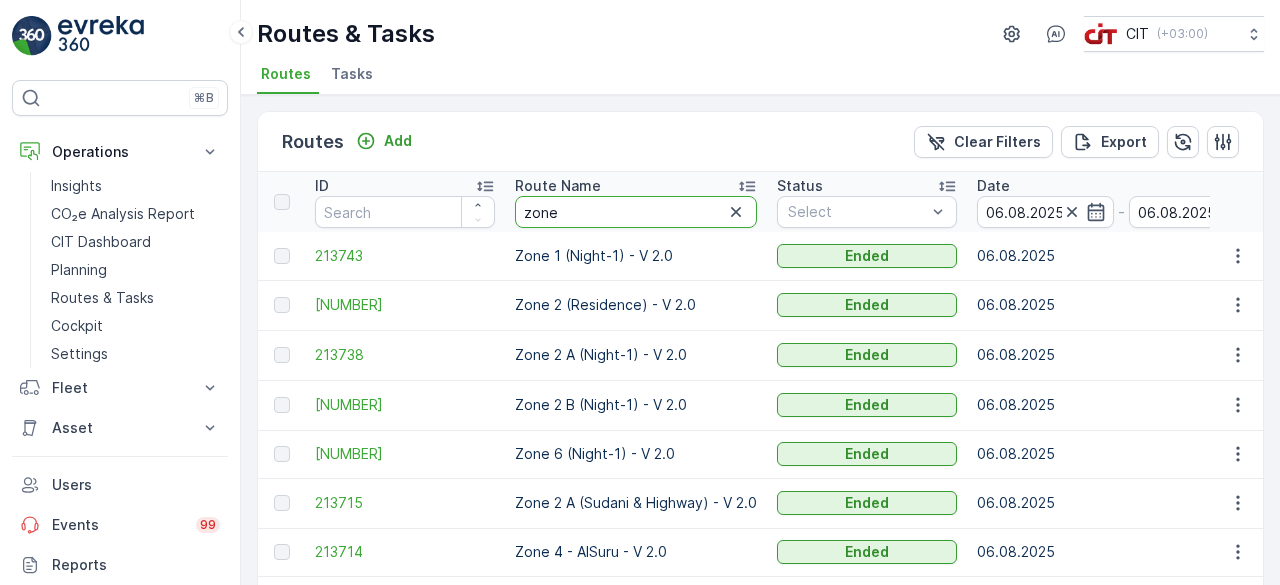 type on "zone 4" 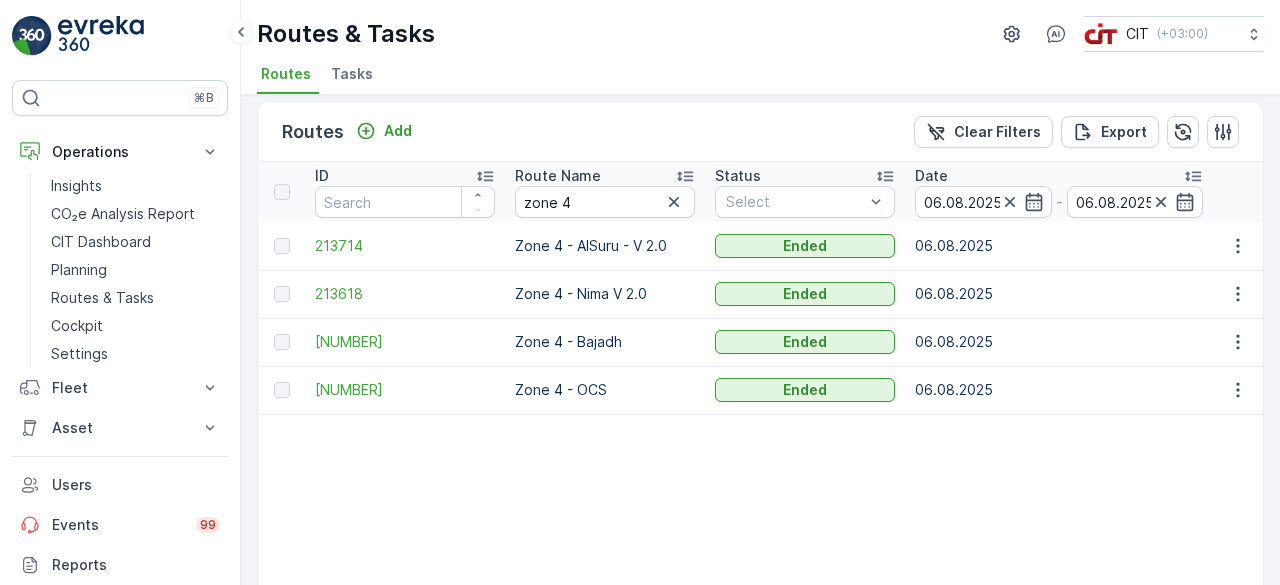 scroll, scrollTop: 8, scrollLeft: 0, axis: vertical 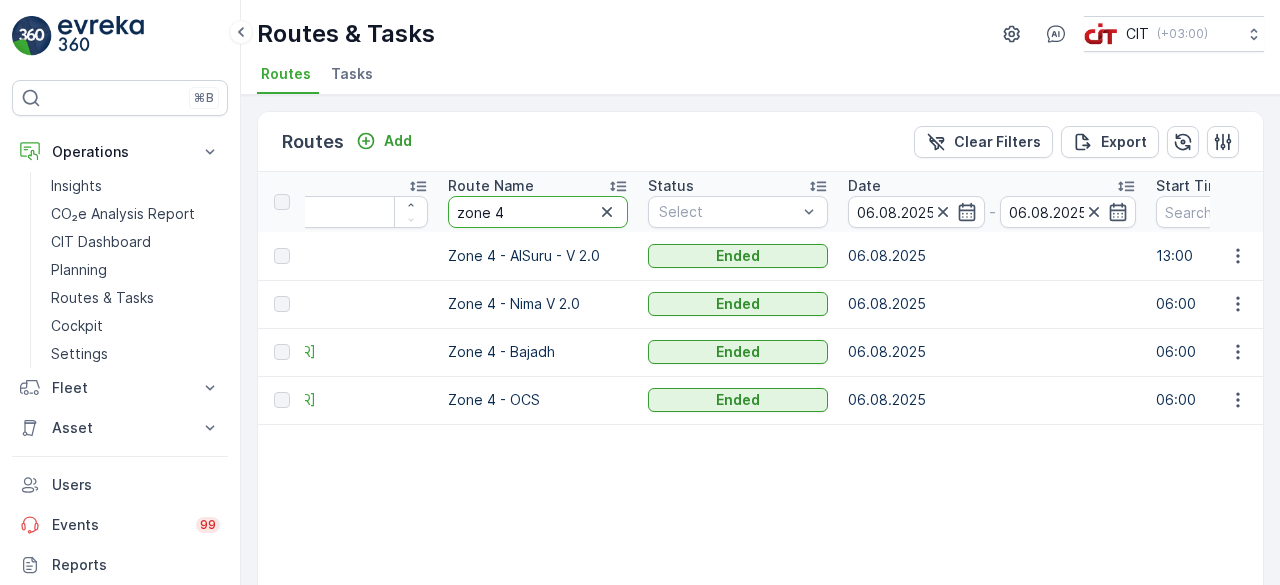 click on "zone 4" at bounding box center (538, 212) 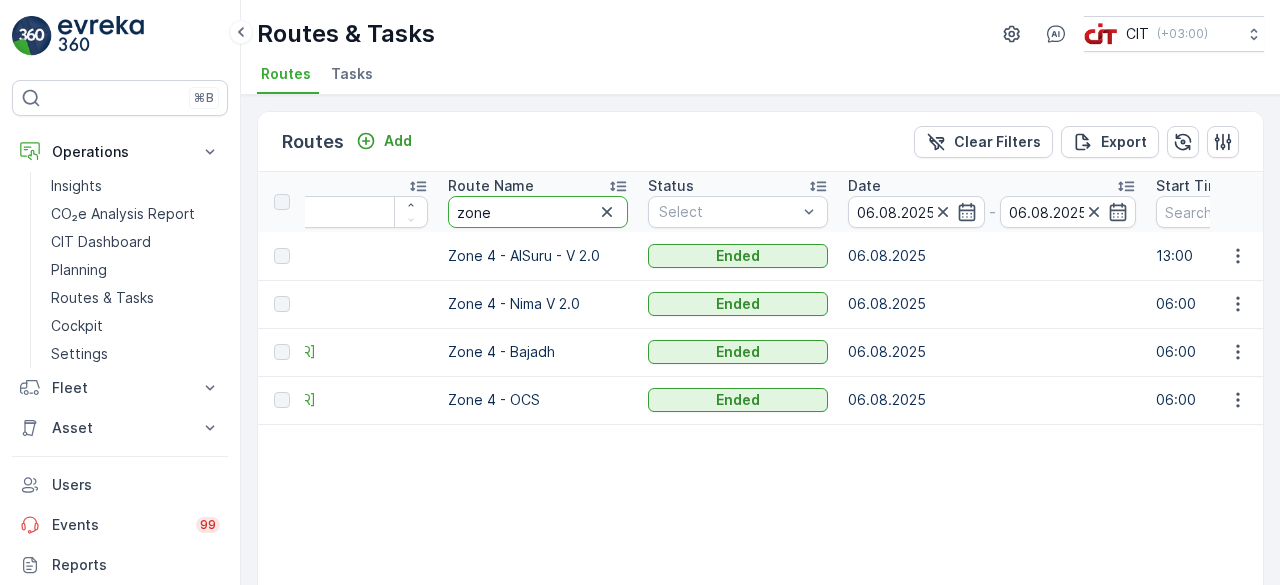 type on "zone 5" 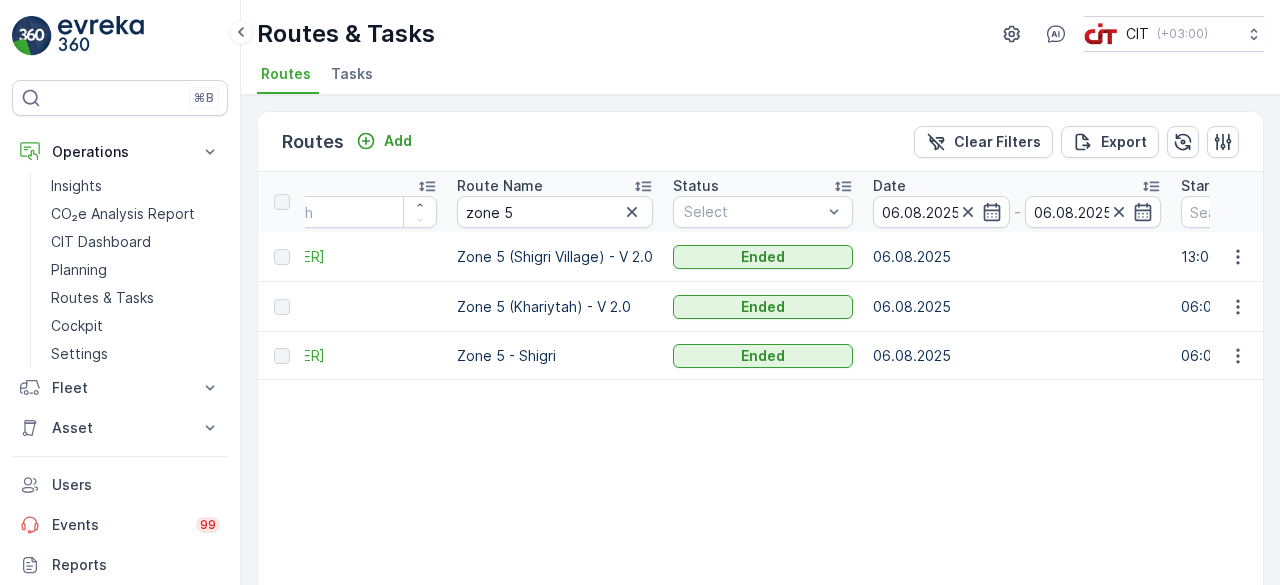 scroll, scrollTop: 0, scrollLeft: 52, axis: horizontal 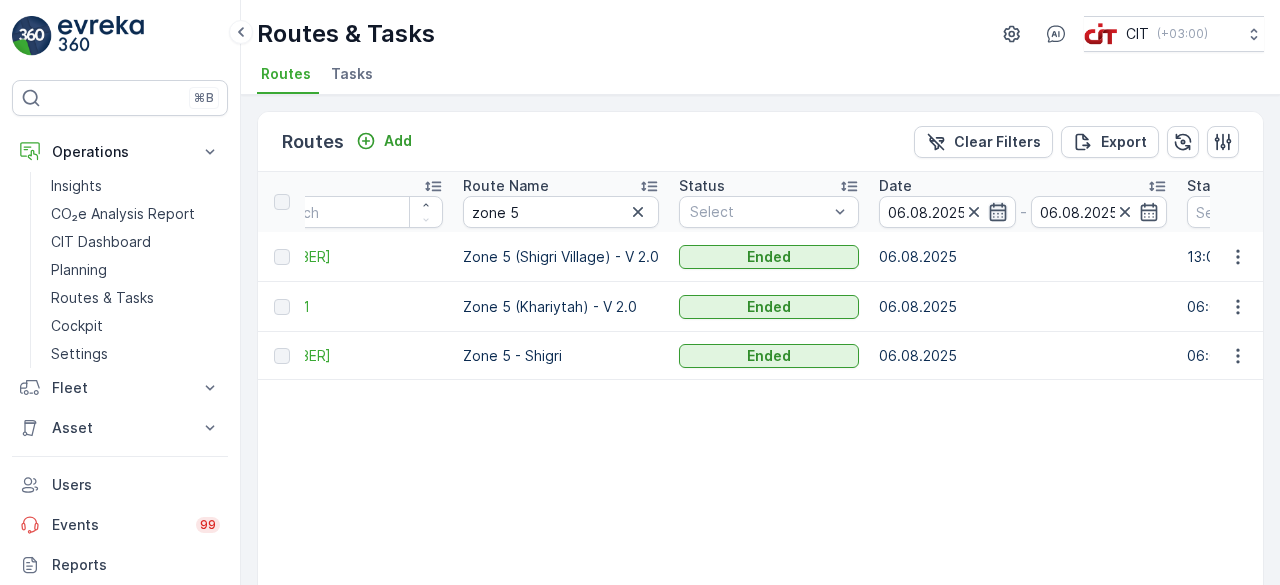 click 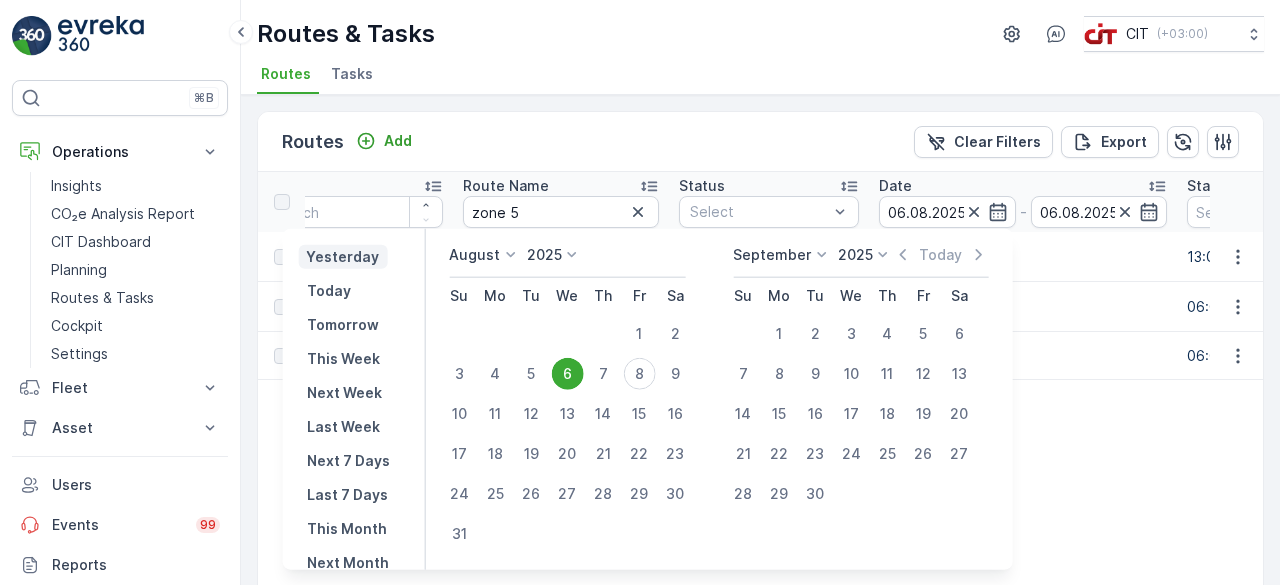 click on "Yesterday" at bounding box center [342, 257] 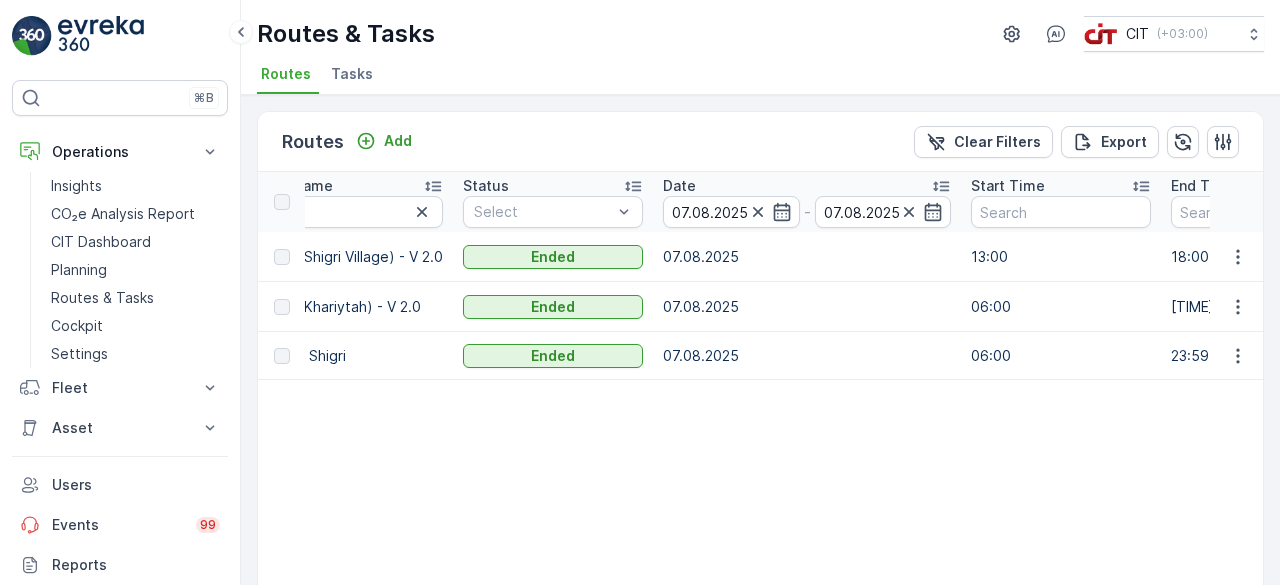 scroll, scrollTop: 0, scrollLeft: 0, axis: both 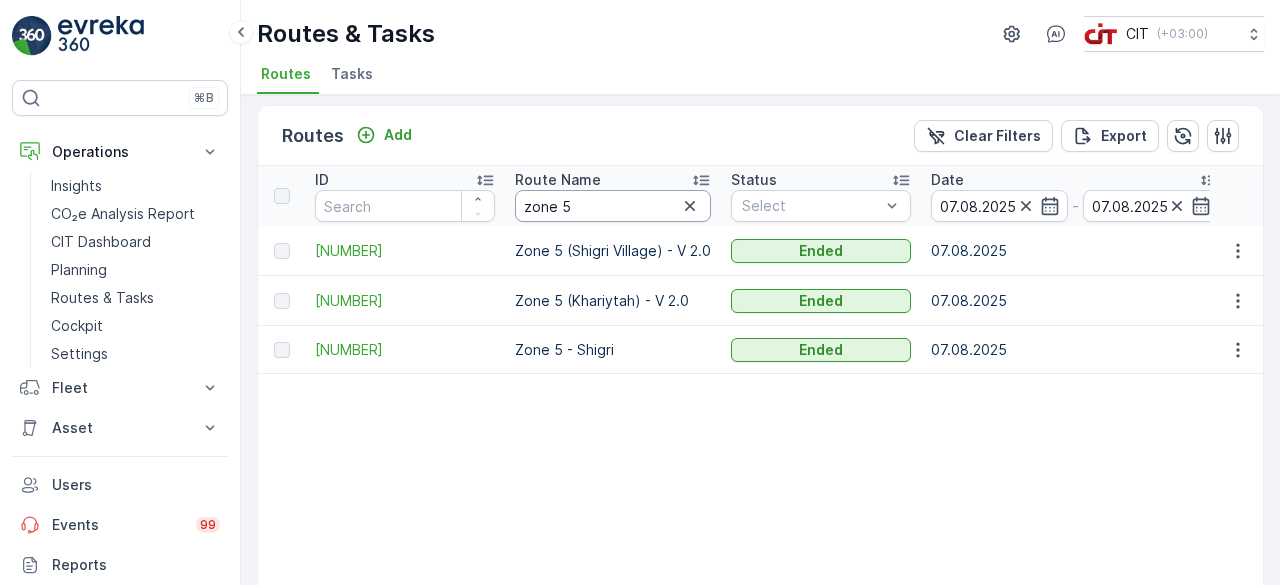 click on "zone 5" at bounding box center (613, 206) 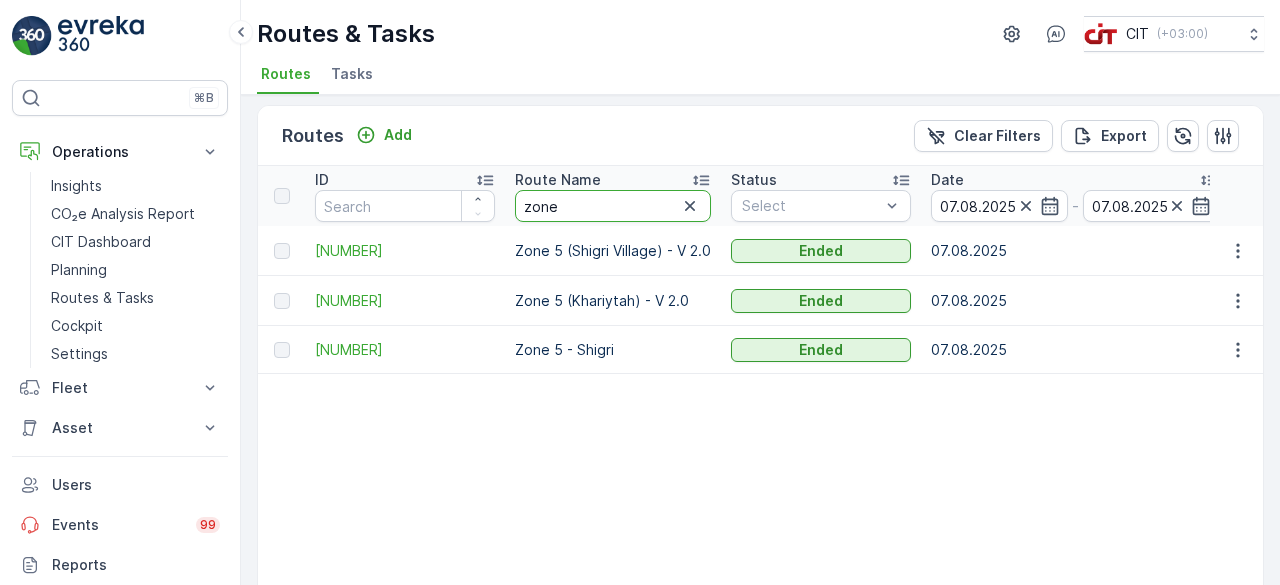 type on "zone 4" 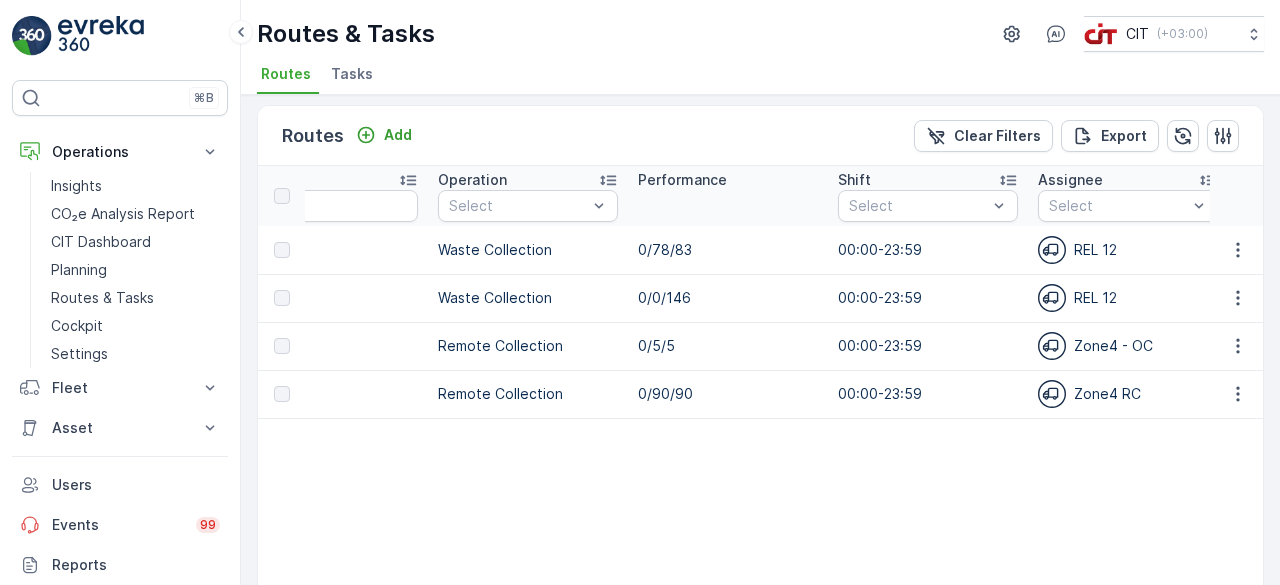 scroll, scrollTop: 0, scrollLeft: 1193, axis: horizontal 